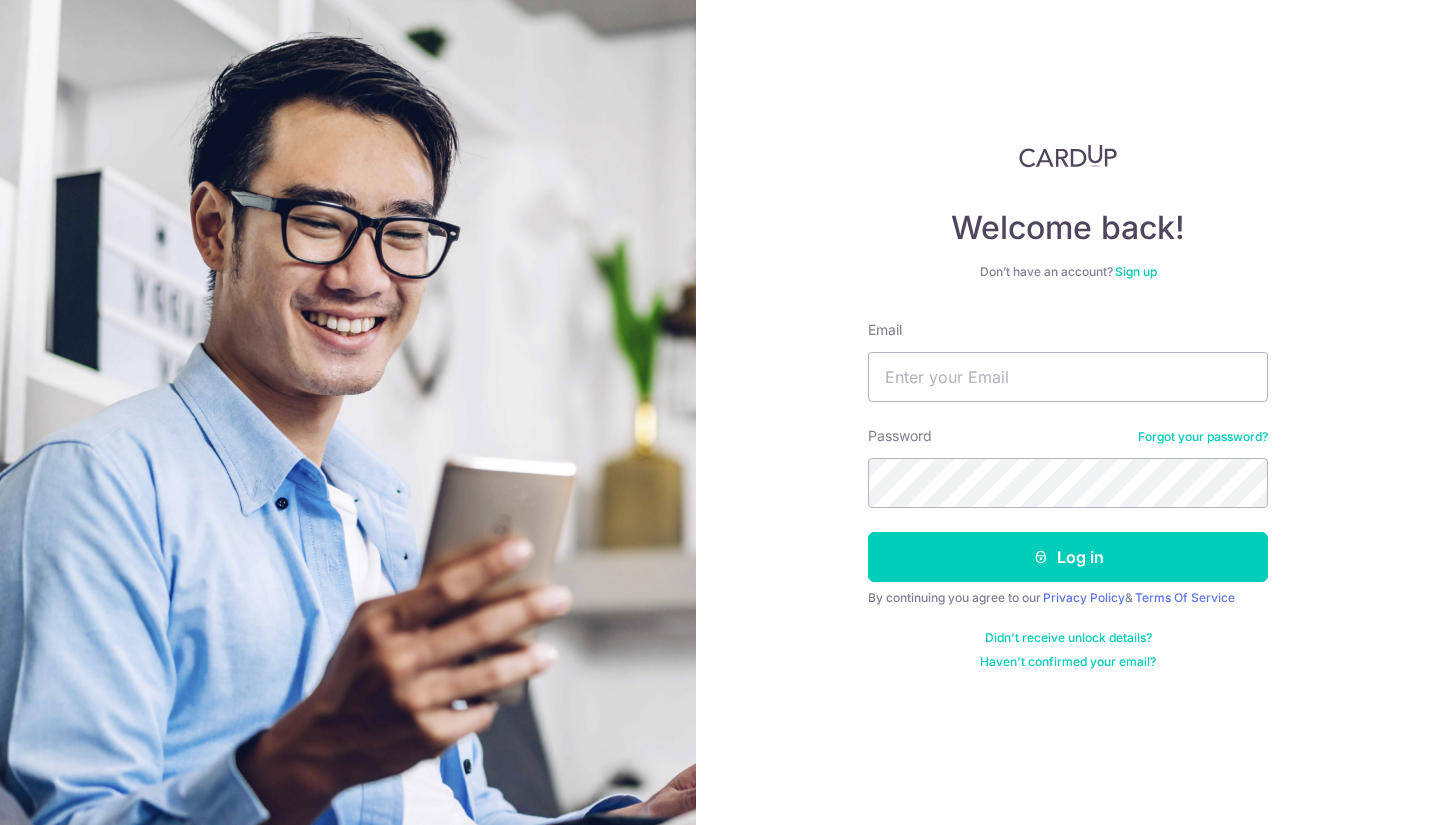scroll, scrollTop: 0, scrollLeft: 0, axis: both 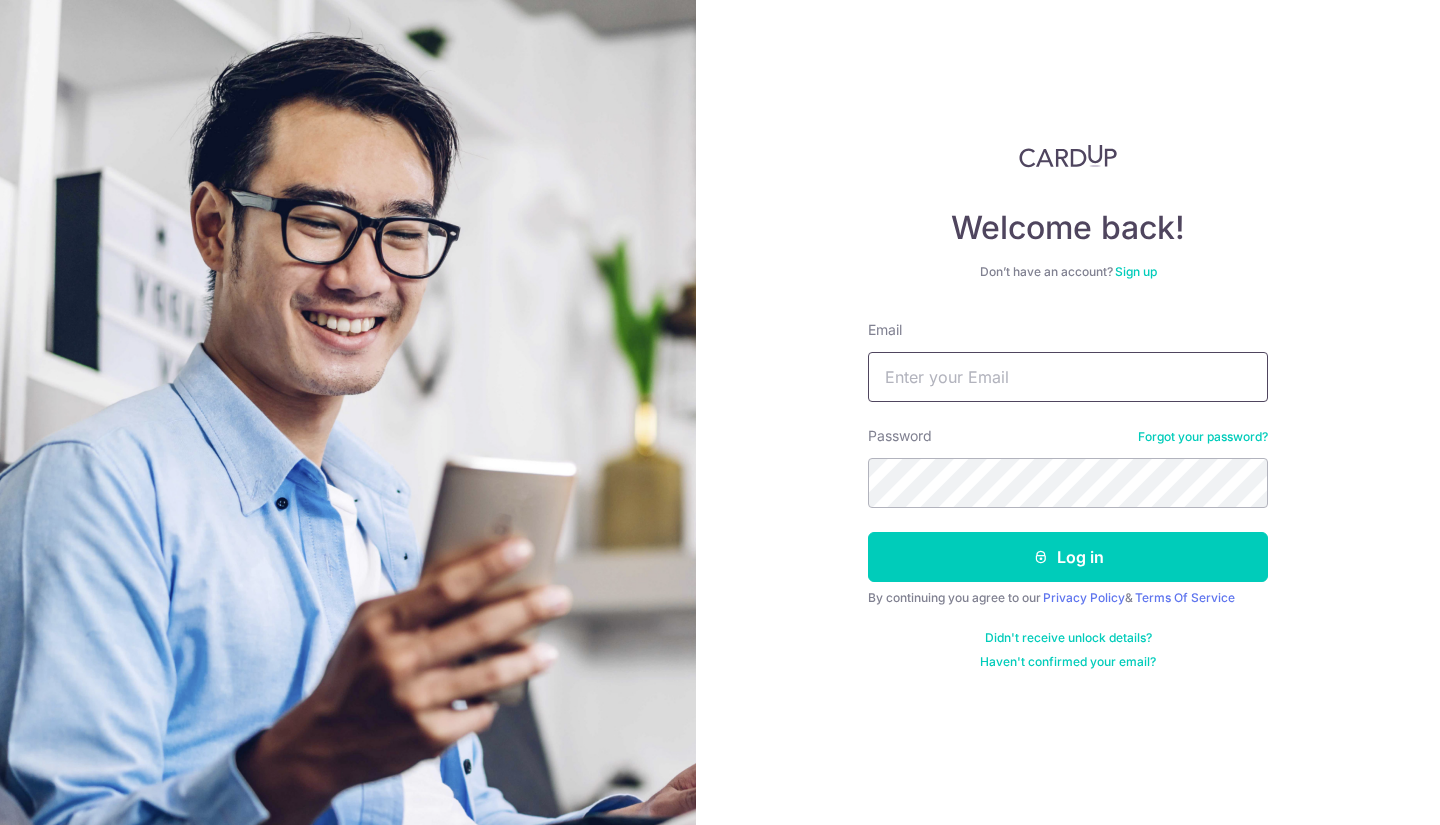 click on "Email" at bounding box center [1068, 377] 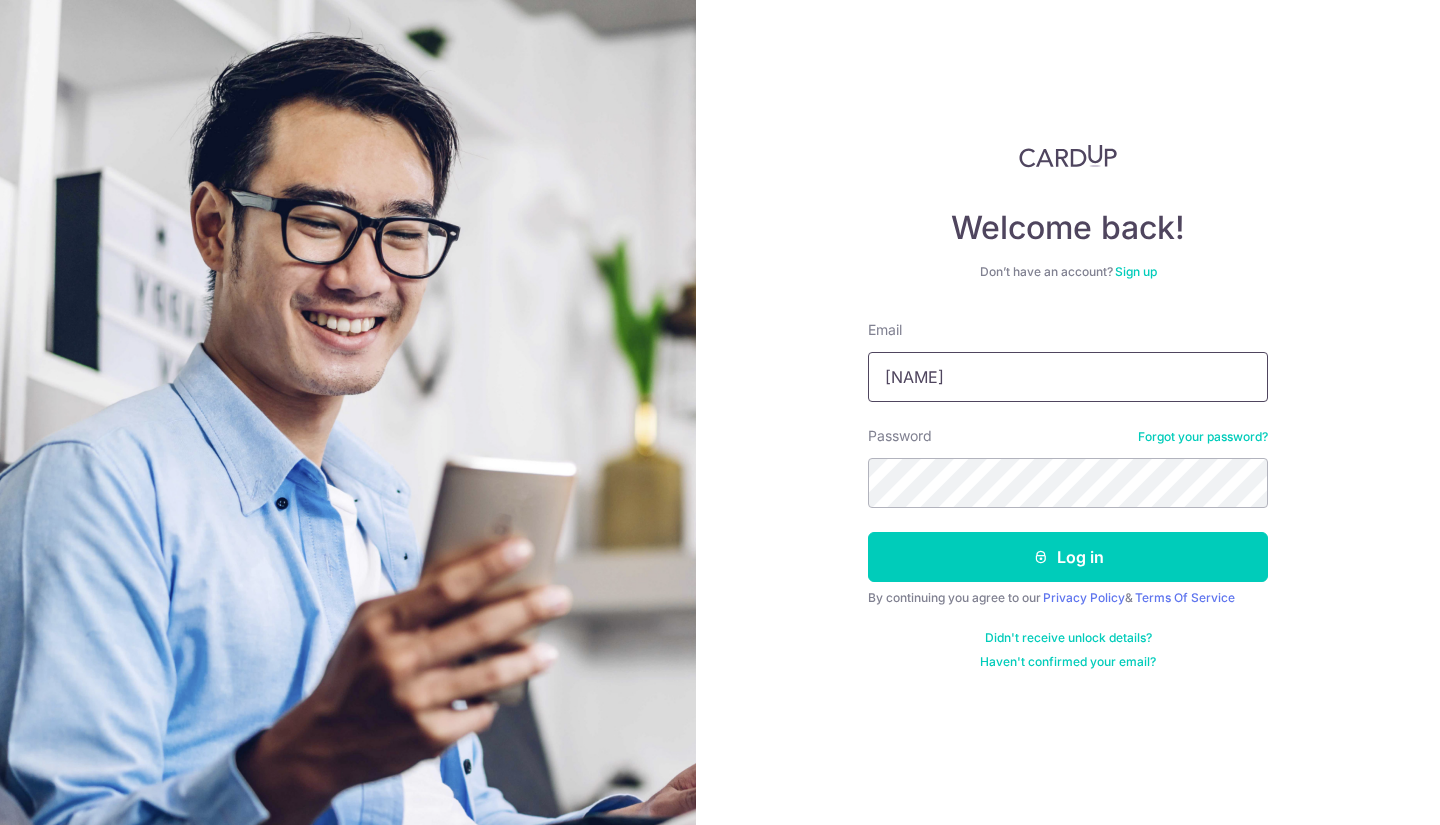 type on "[EMAIL]" 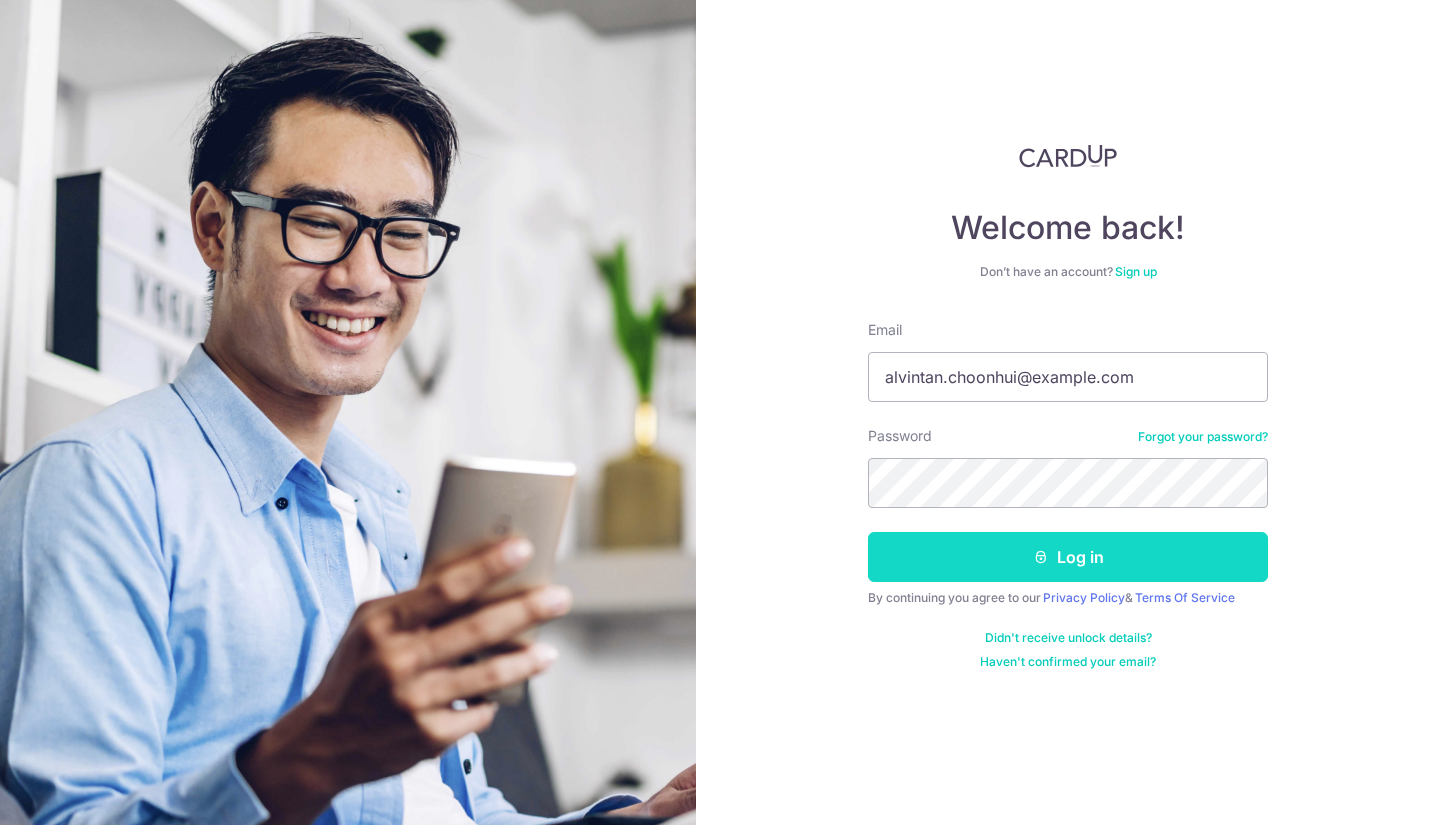 click on "Log in" at bounding box center (1068, 557) 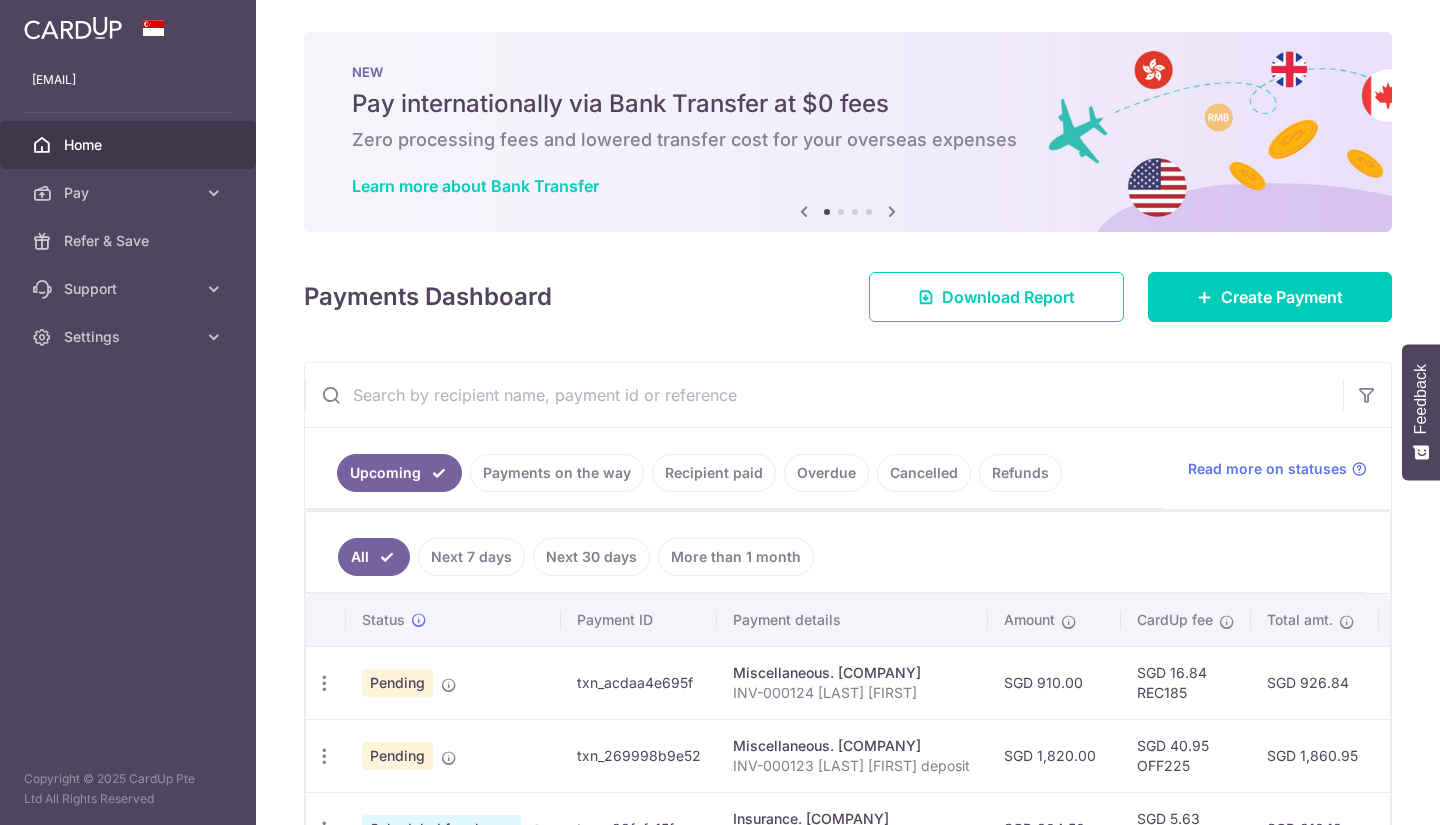 scroll, scrollTop: 0, scrollLeft: 0, axis: both 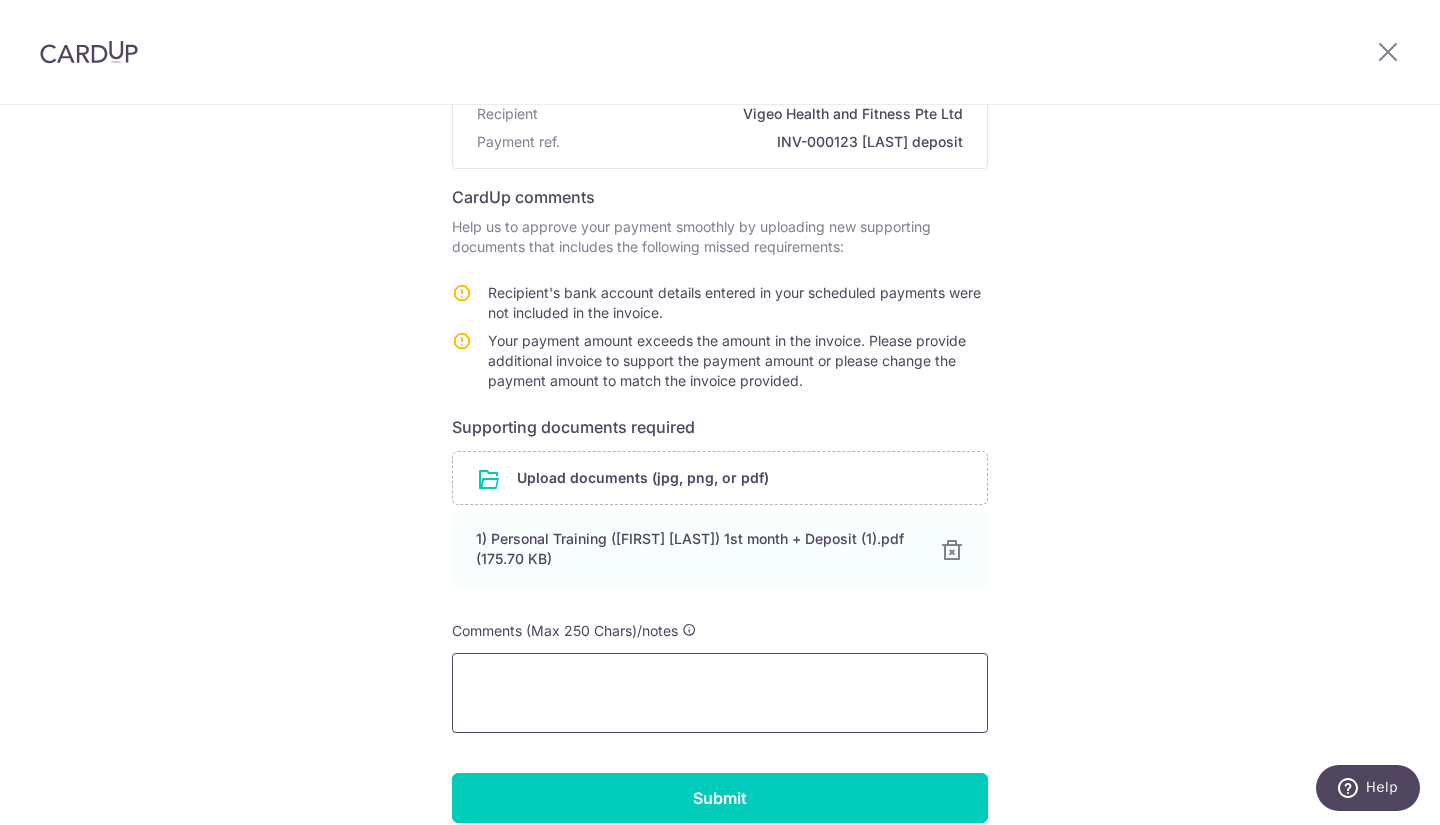 click at bounding box center [720, 693] 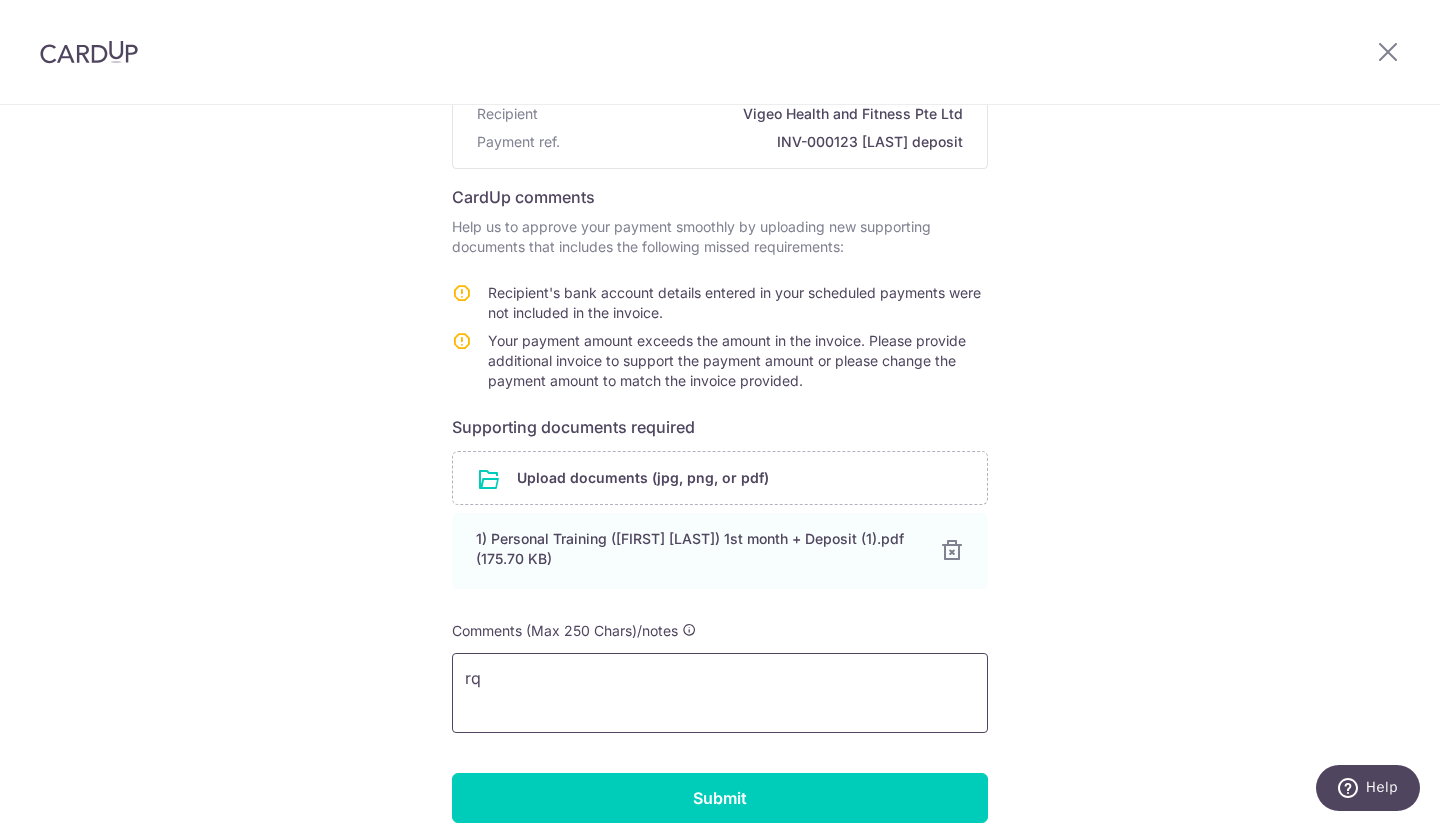type on "r" 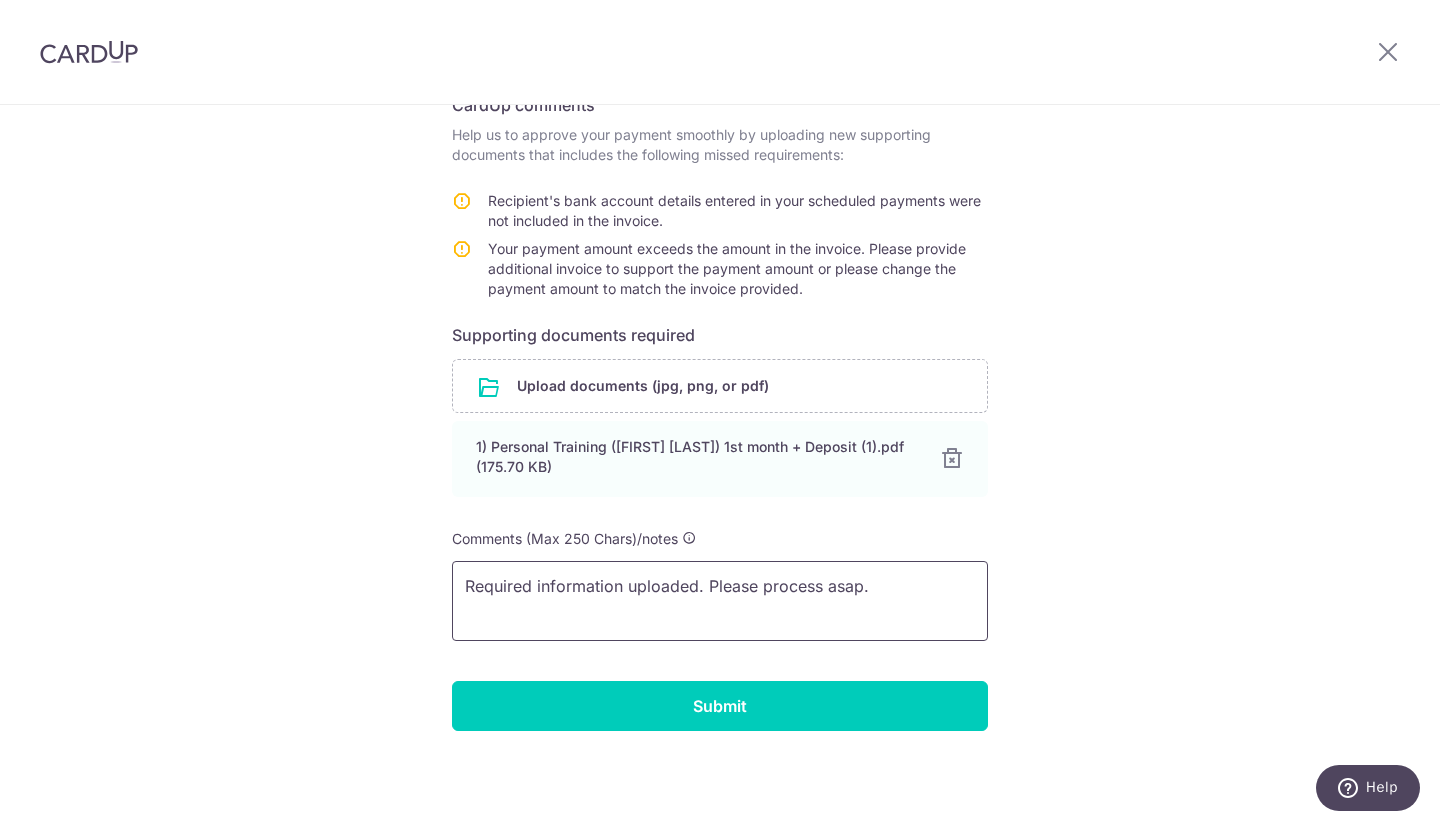 scroll, scrollTop: 316, scrollLeft: 0, axis: vertical 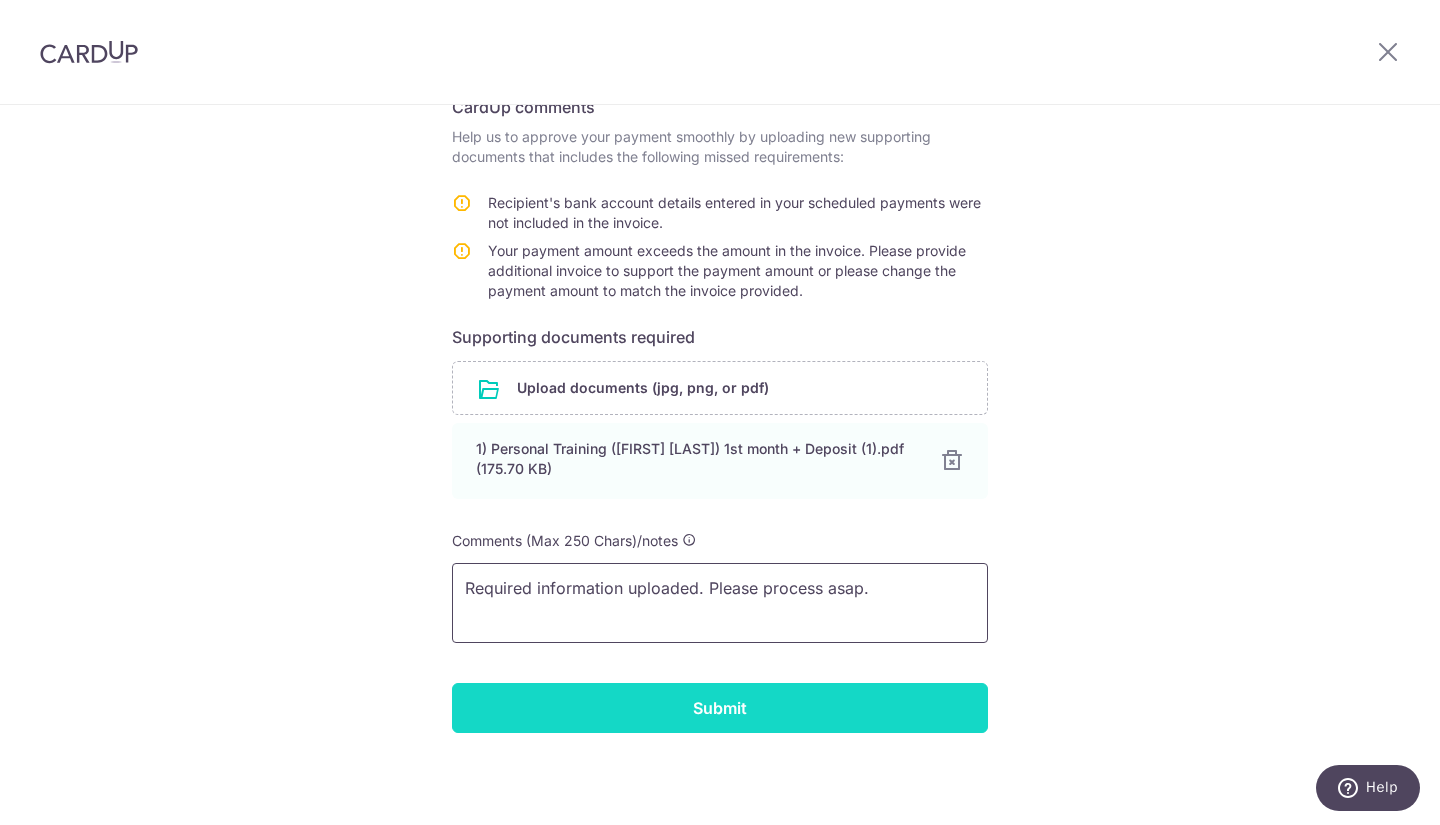 type on "Required information uploaded. Please process asap." 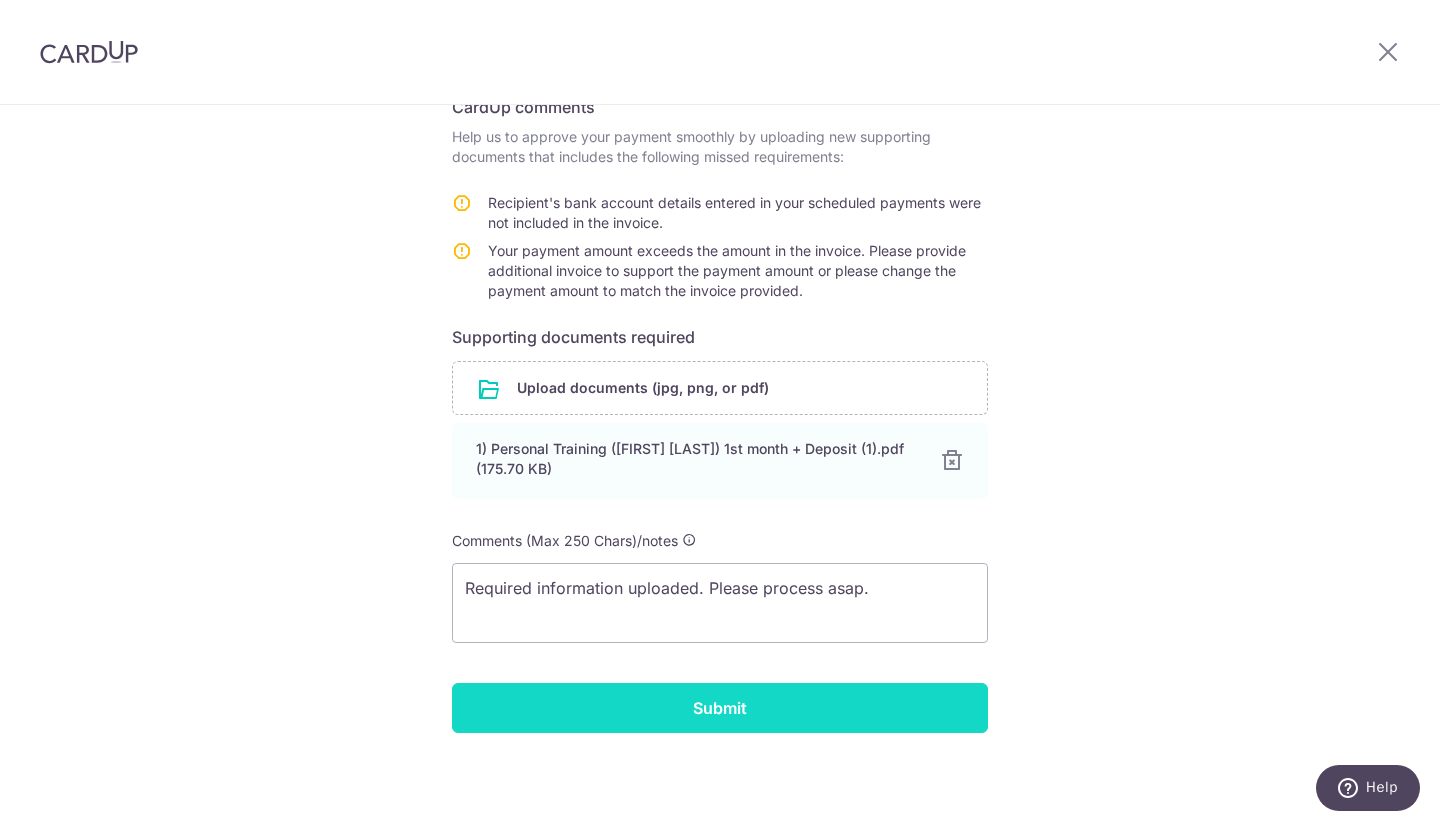 click on "Submit" at bounding box center [720, 708] 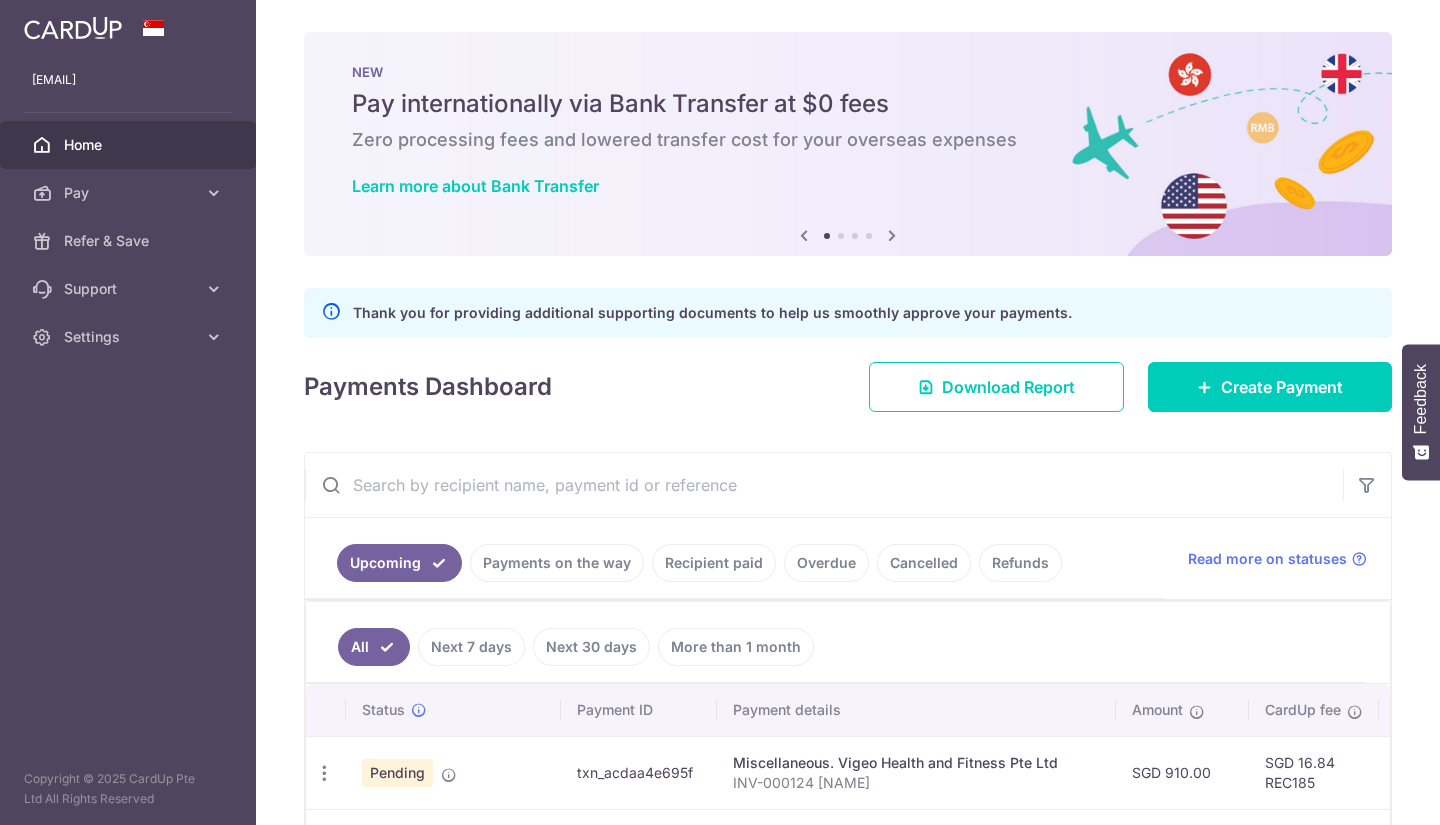 scroll, scrollTop: 0, scrollLeft: 0, axis: both 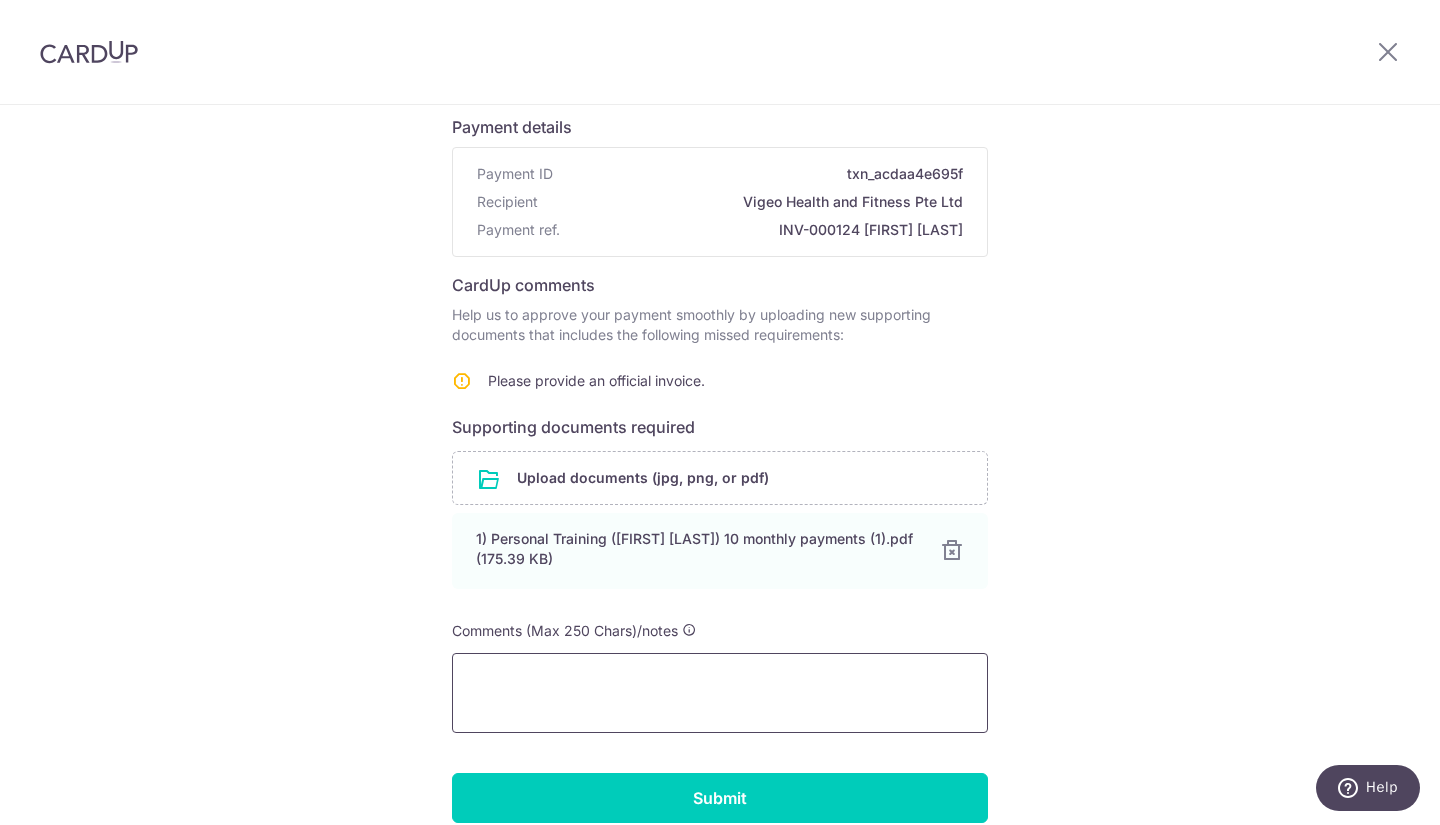 click at bounding box center [720, 693] 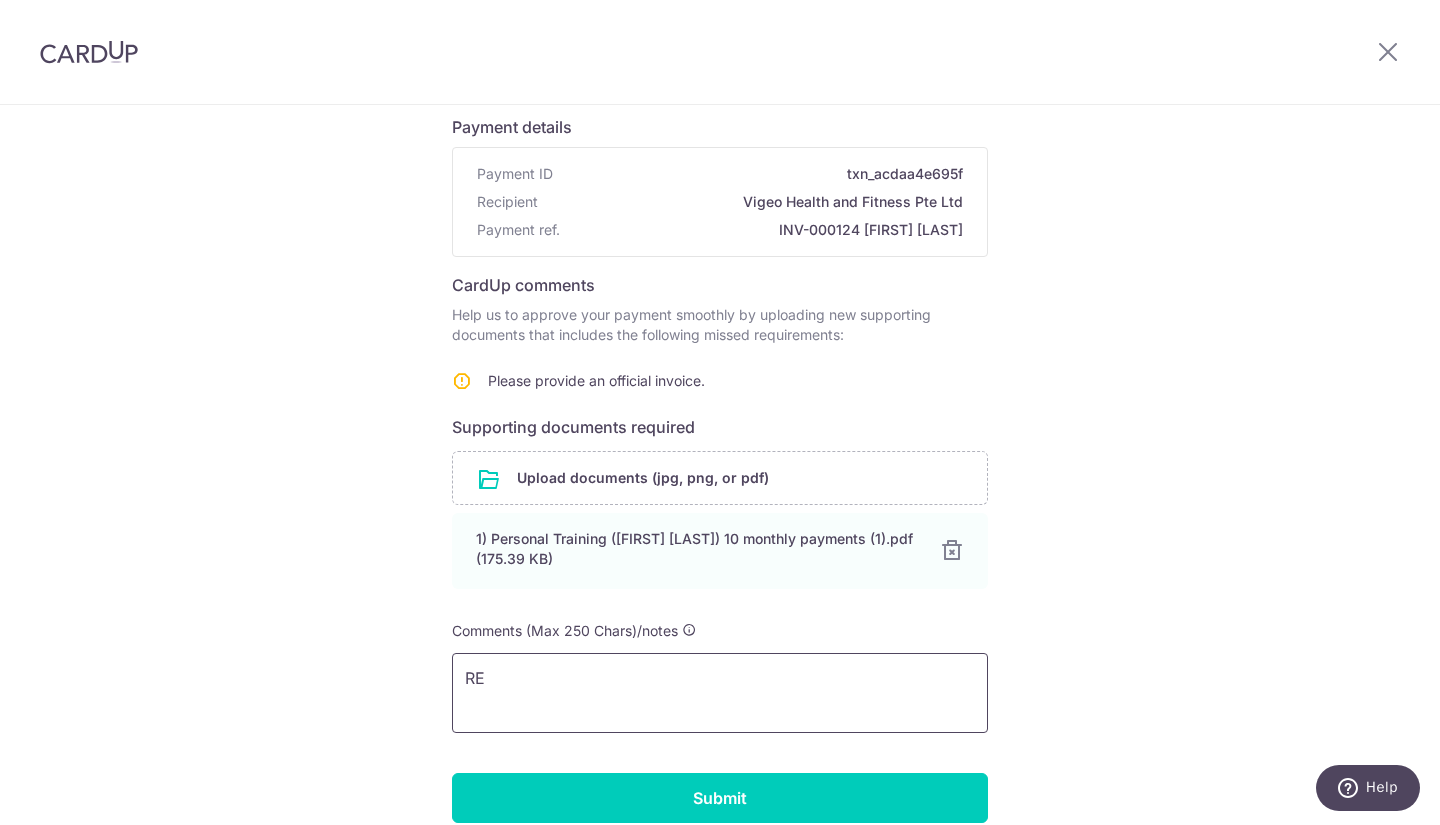 type on "R" 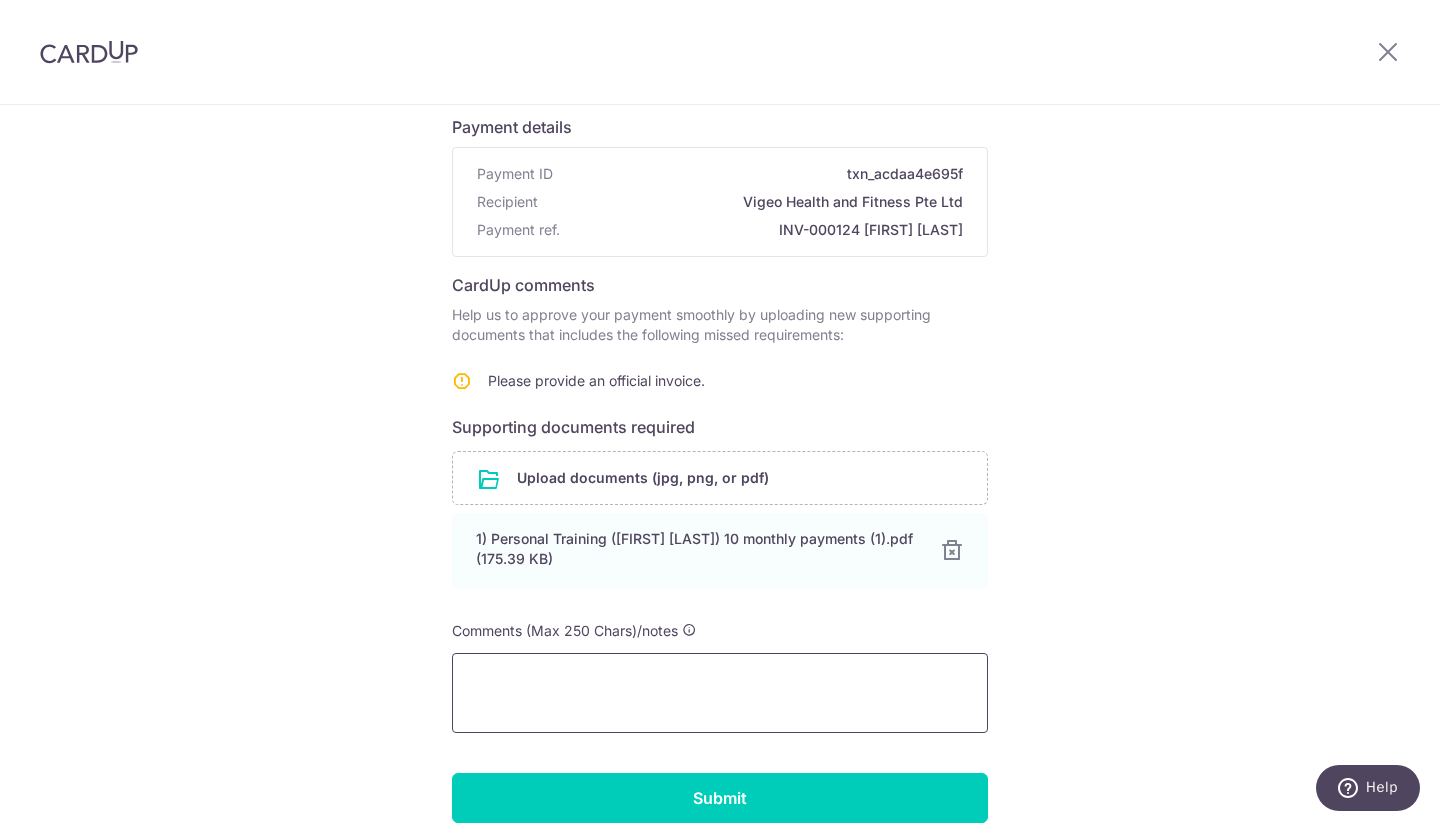 type on "q" 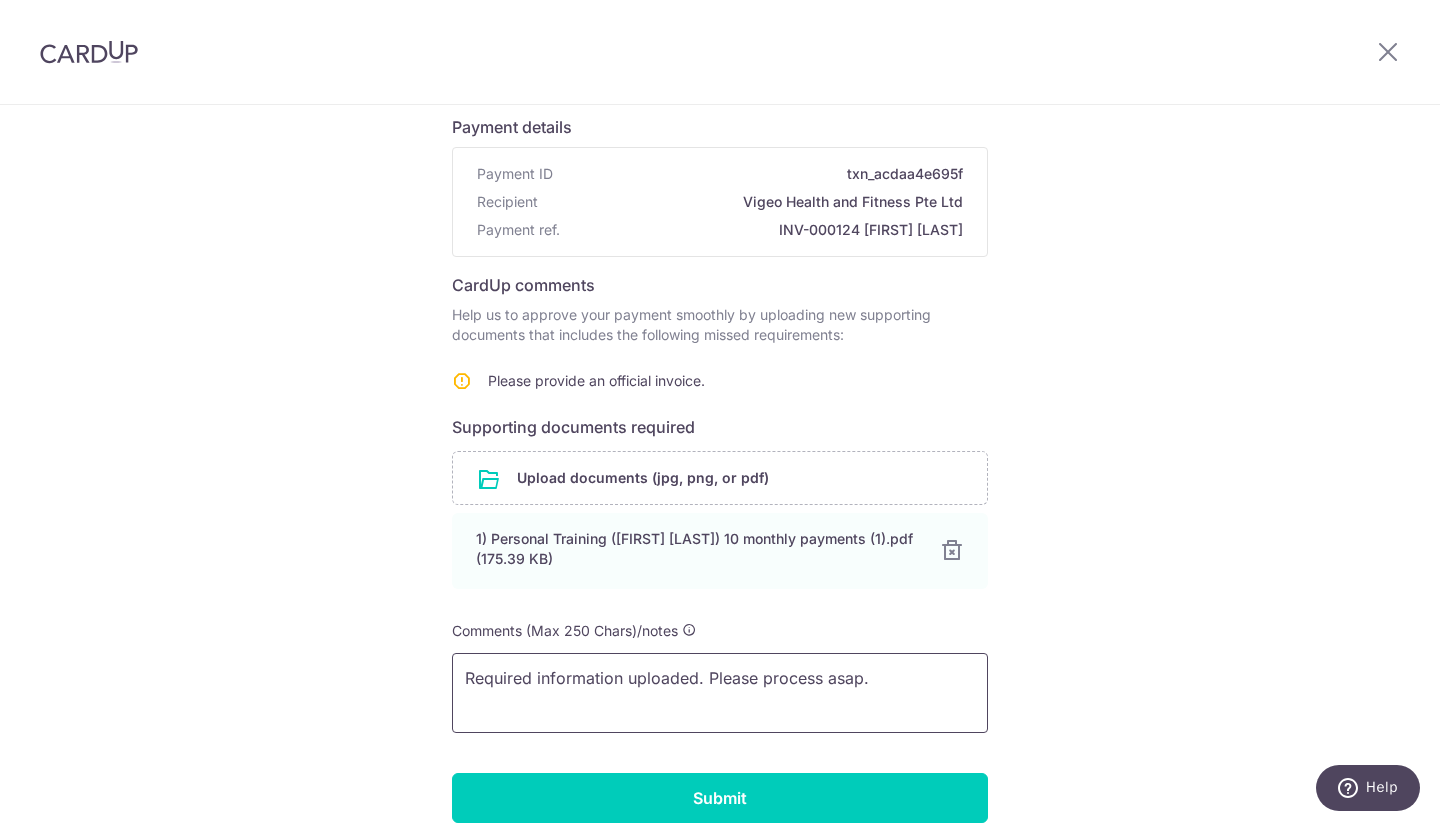 scroll, scrollTop: 230, scrollLeft: 0, axis: vertical 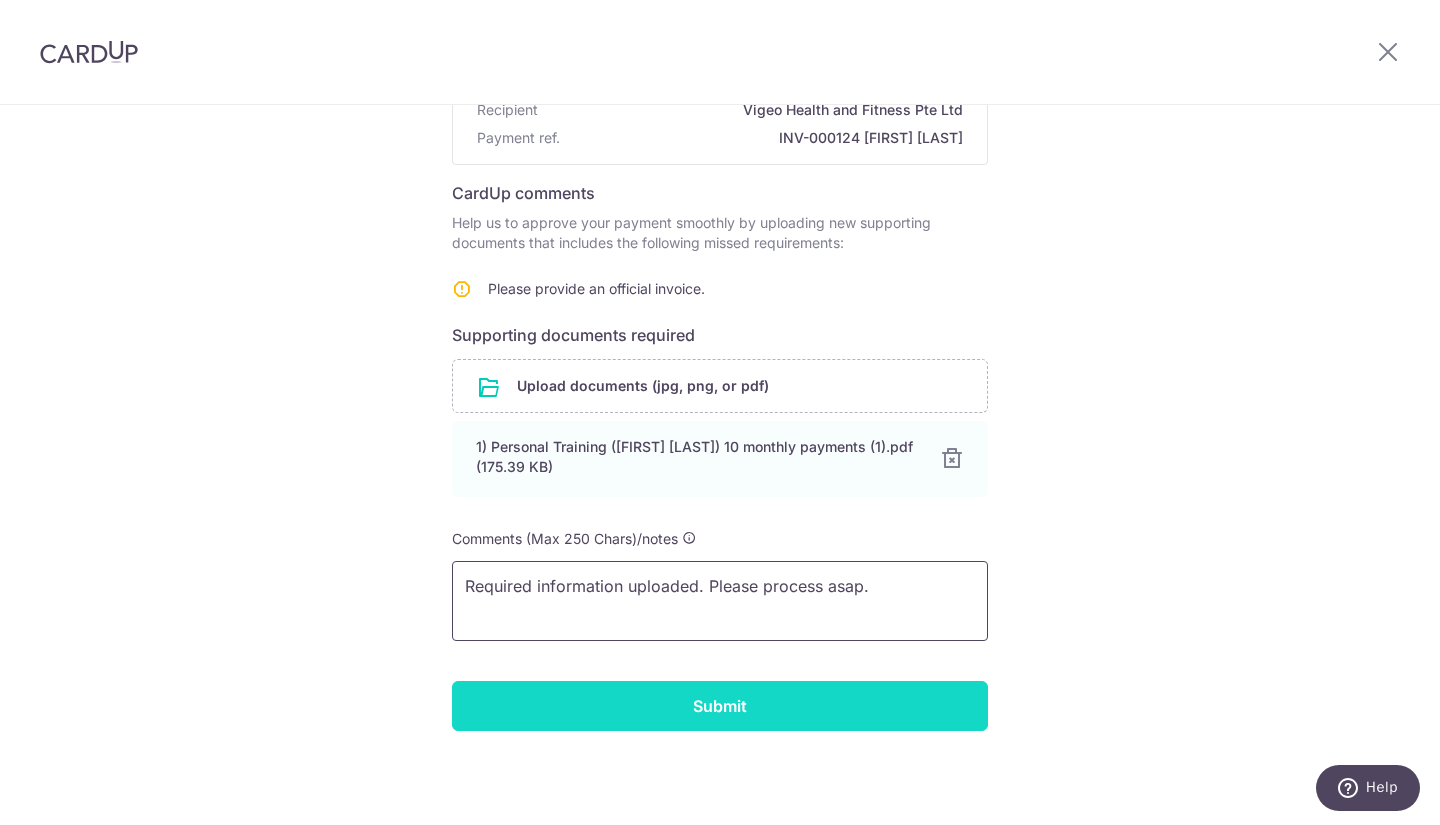 type on "Required information uploaded. Please process asap." 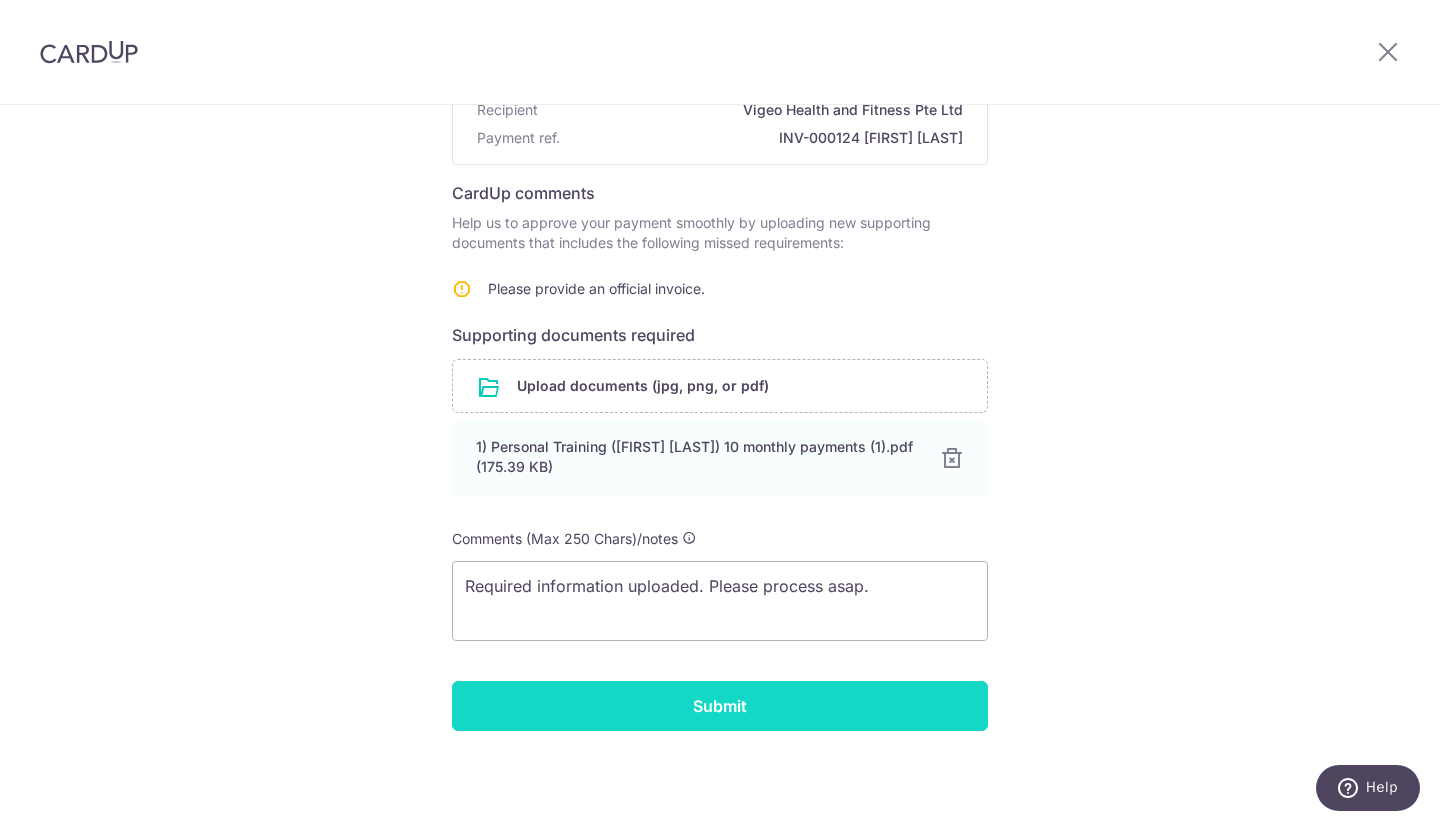 click on "Submit" at bounding box center (720, 706) 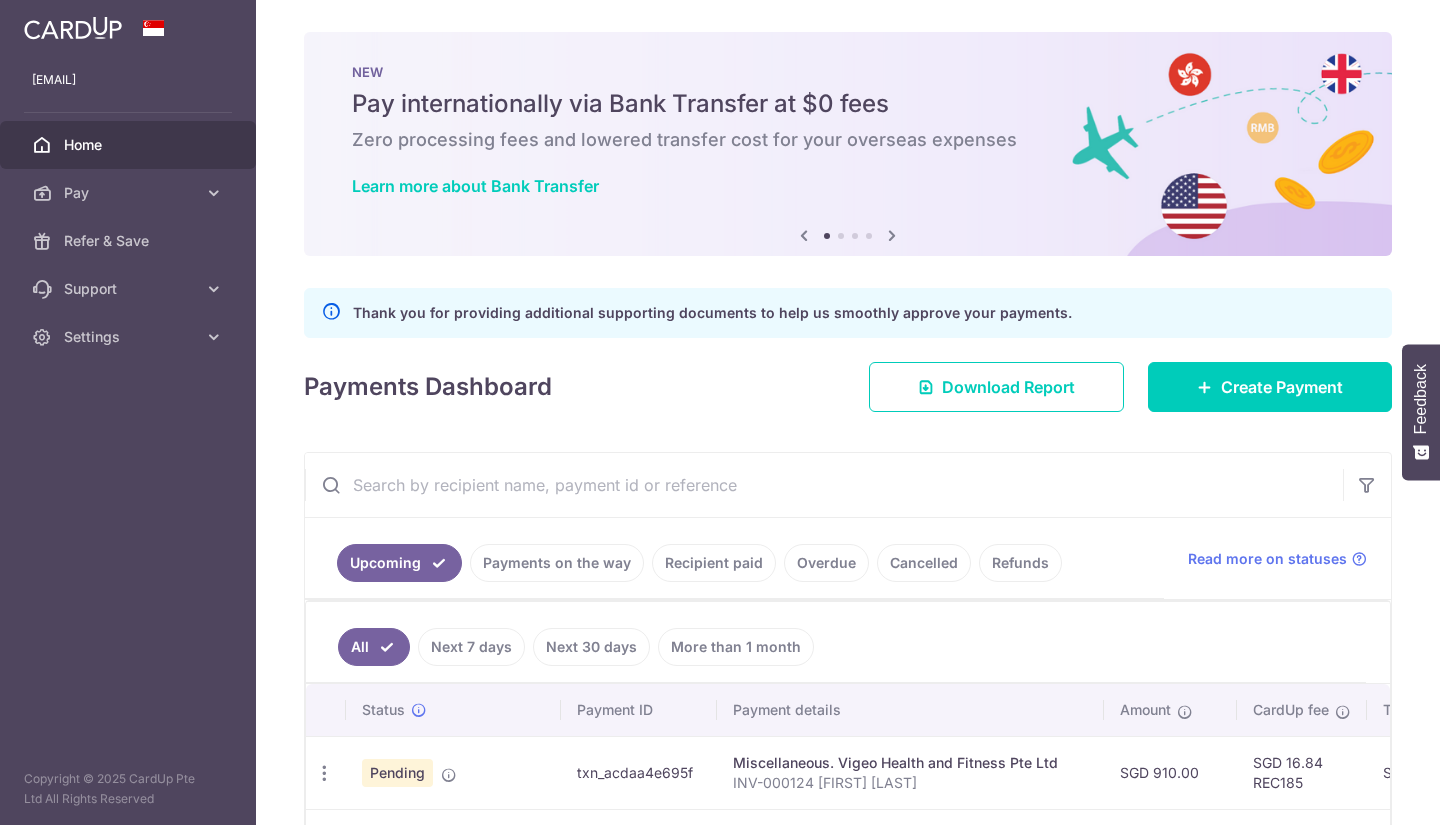 scroll, scrollTop: 0, scrollLeft: 0, axis: both 